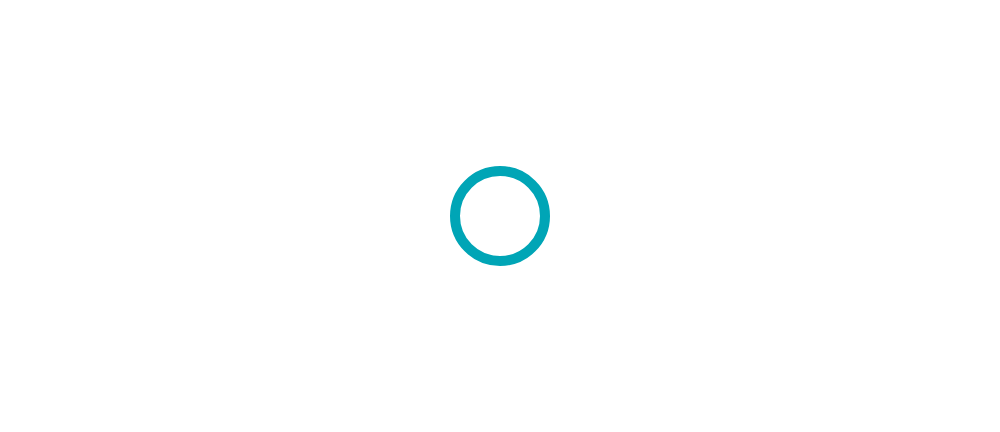 scroll, scrollTop: 0, scrollLeft: 0, axis: both 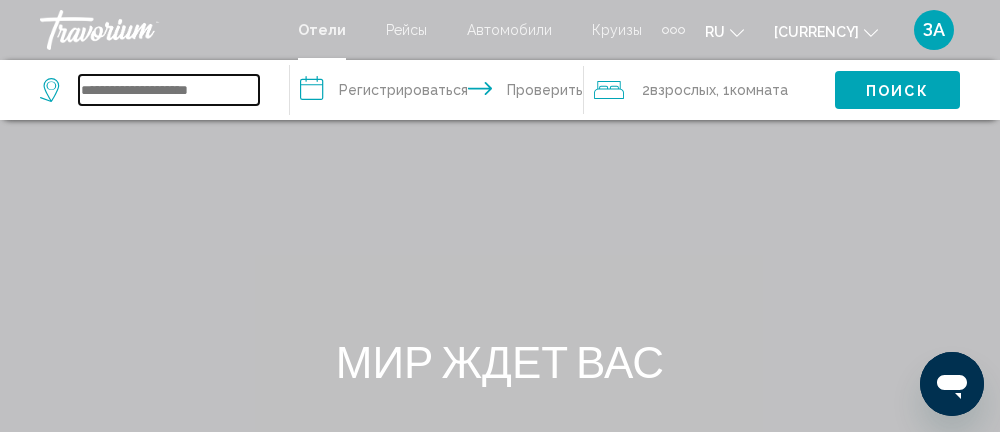 click at bounding box center (169, 90) 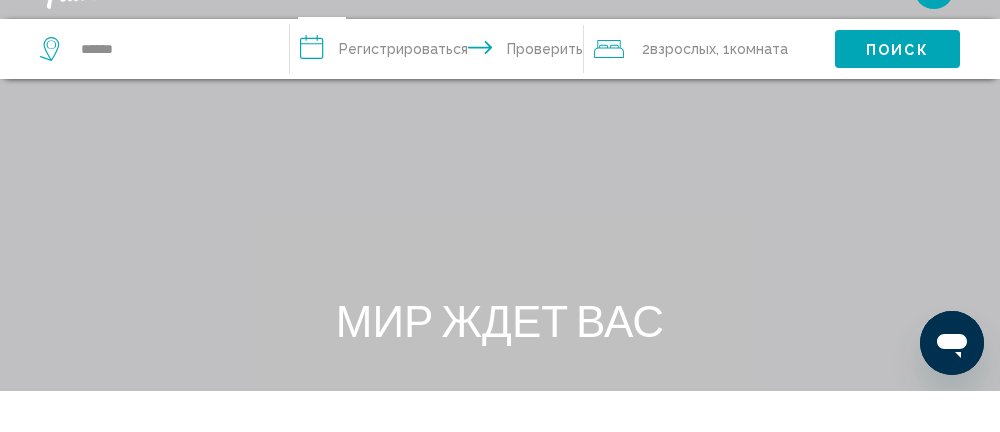 click on "**********" at bounding box center (441, 93) 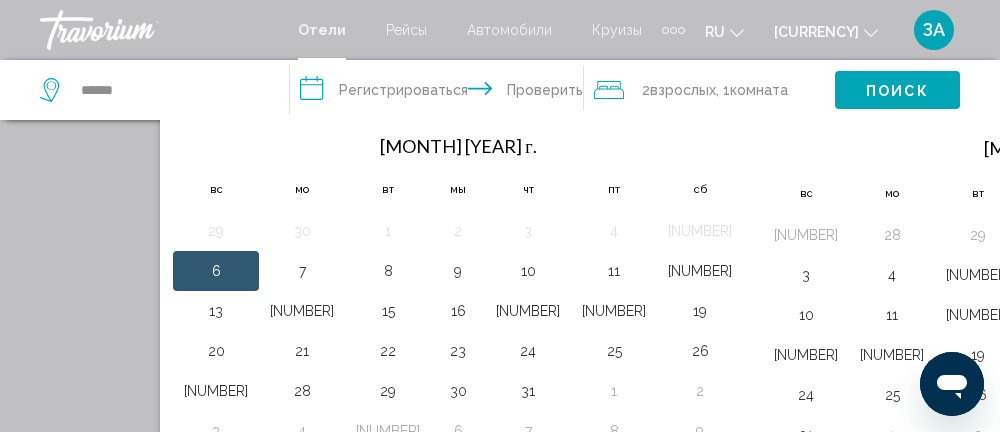click on "[NUMBER]" at bounding box center [700, 271] 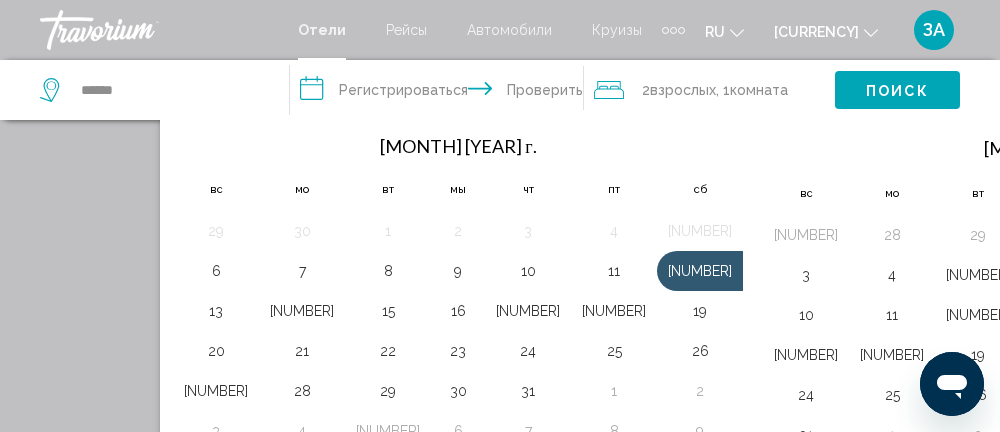 click on "6" at bounding box center (216, 271) 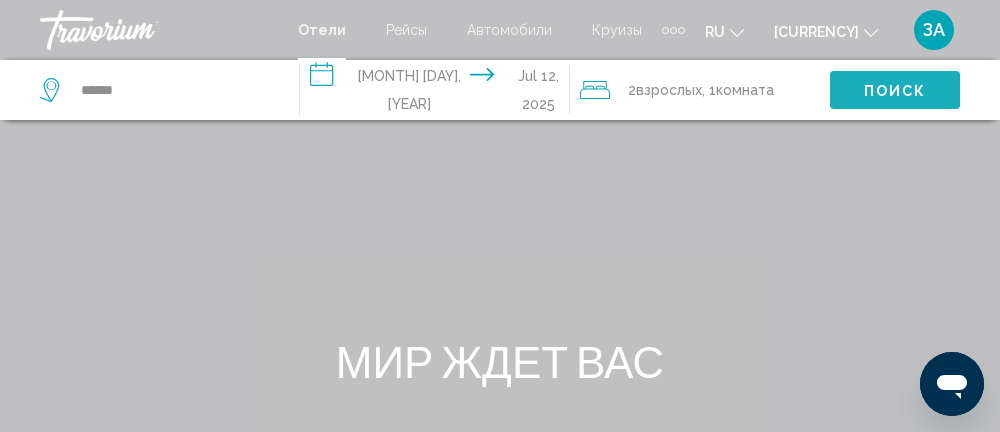 click on "Поиск" at bounding box center (895, 90) 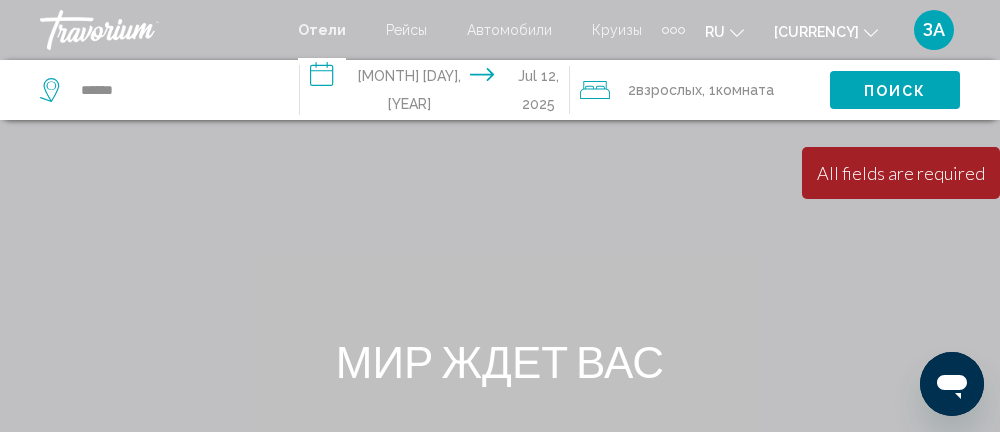 click at bounding box center [52, 90] 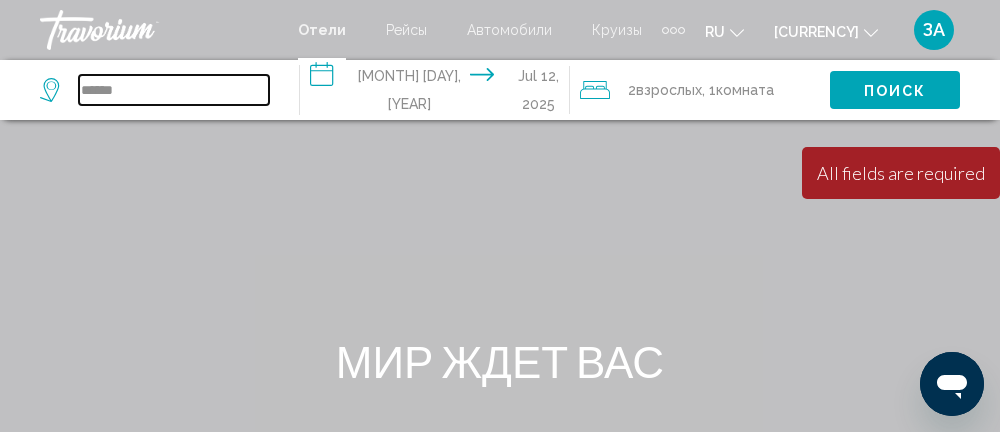 click on "*****" at bounding box center [174, 90] 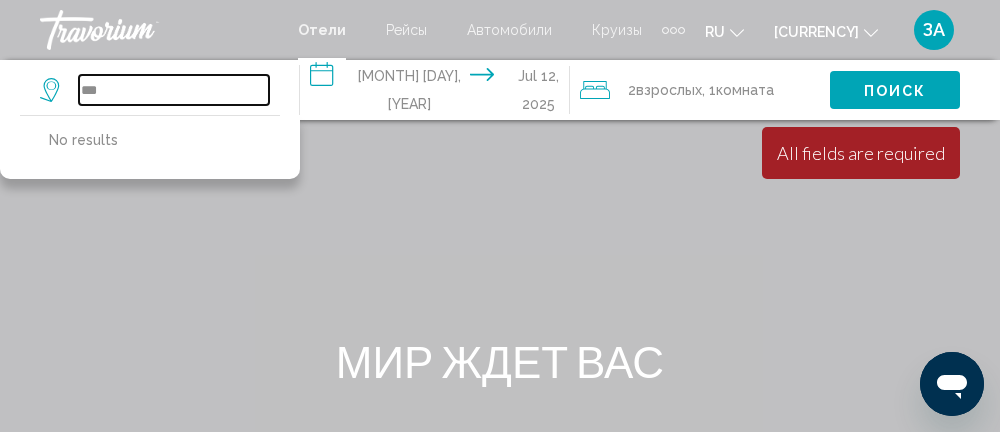 click on "**" at bounding box center (174, 90) 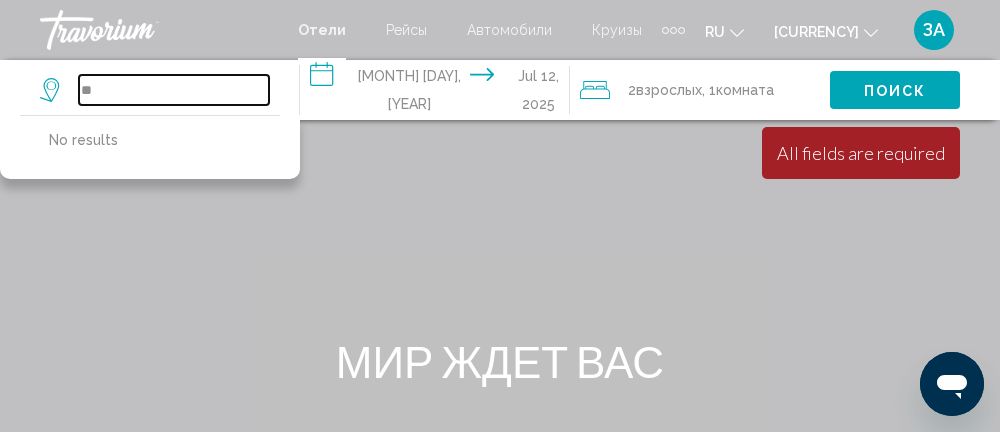 type on "*" 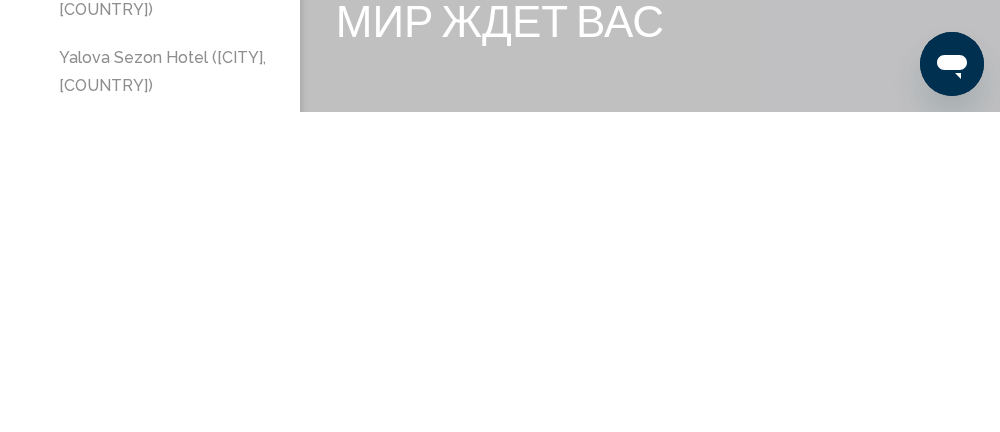 scroll, scrollTop: 21, scrollLeft: 0, axis: vertical 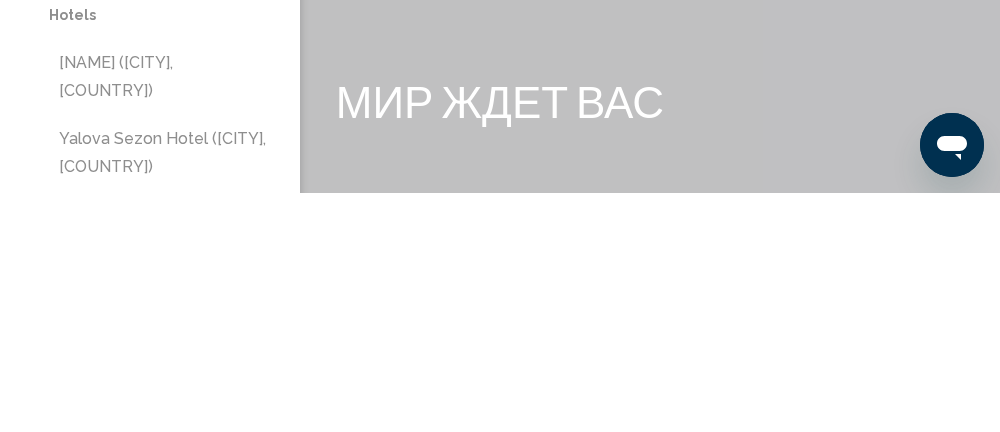 type on "******" 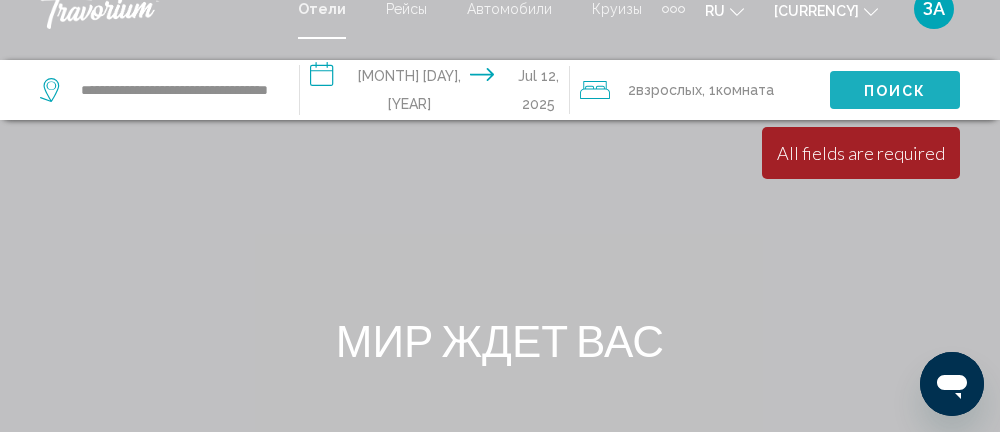 click on "Поиск" at bounding box center [895, 90] 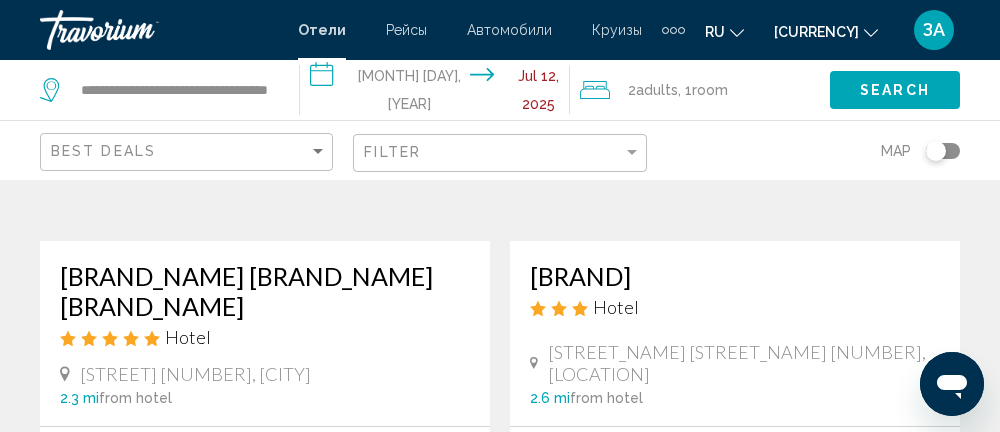 scroll, scrollTop: 1037, scrollLeft: 0, axis: vertical 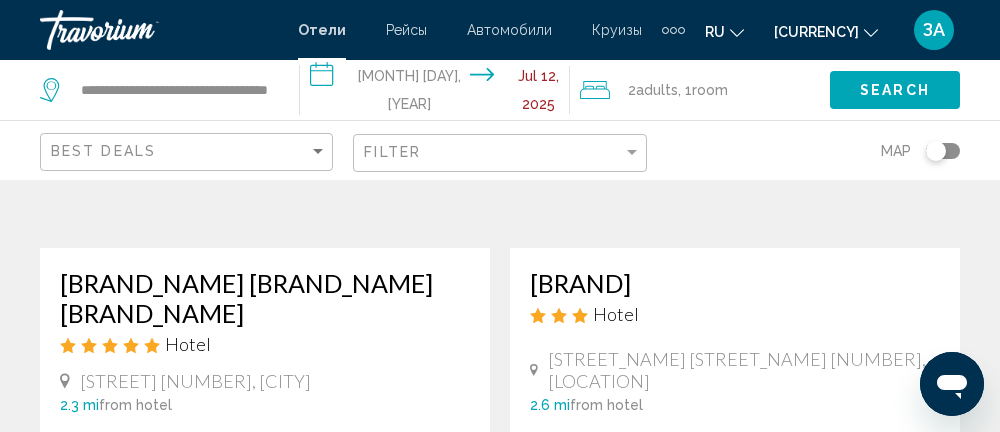 click on "[BRAND_NAME] [BRAND_NAME] [BRAND_NAME]" at bounding box center [265, 298] 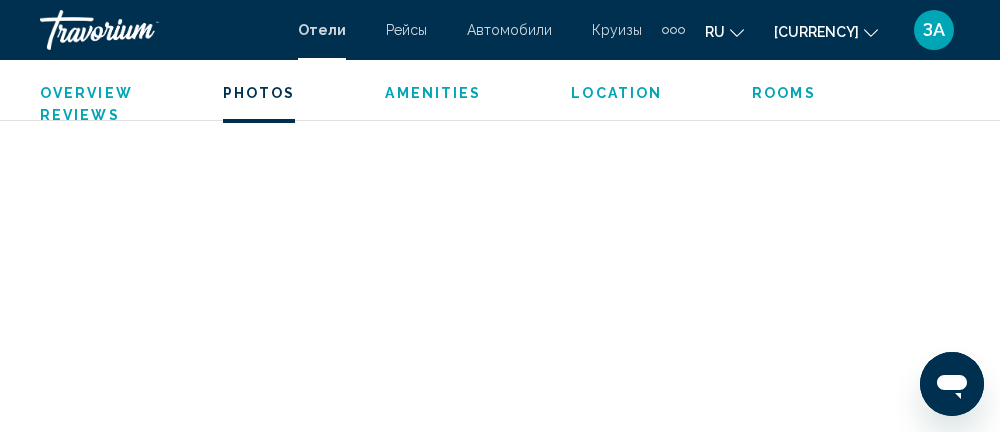scroll, scrollTop: 1429, scrollLeft: 0, axis: vertical 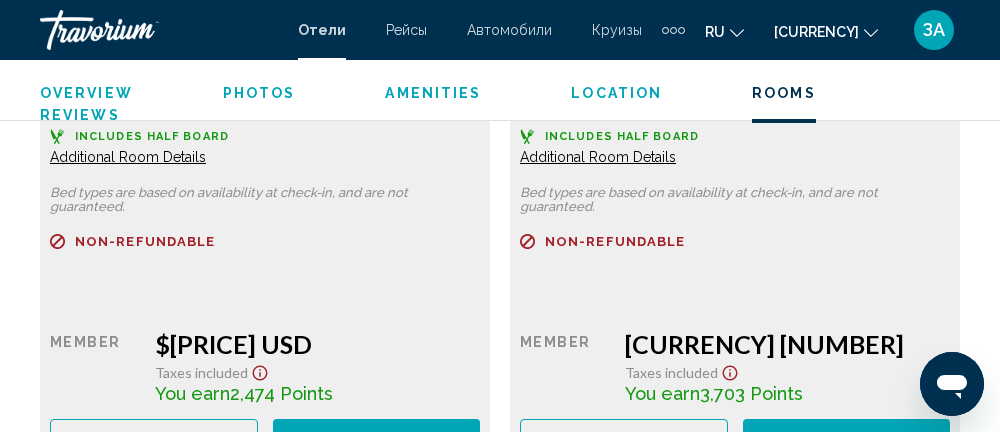 click on "Book now" at bounding box center (376, 438) 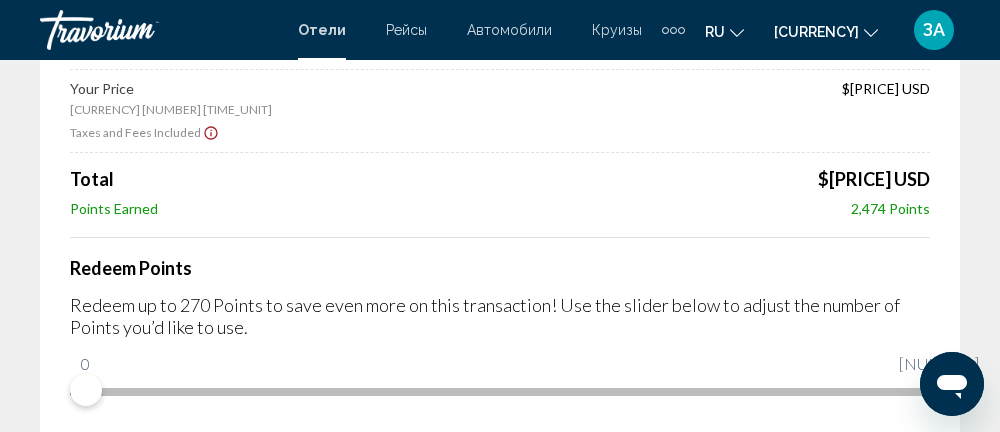 scroll, scrollTop: 294, scrollLeft: 0, axis: vertical 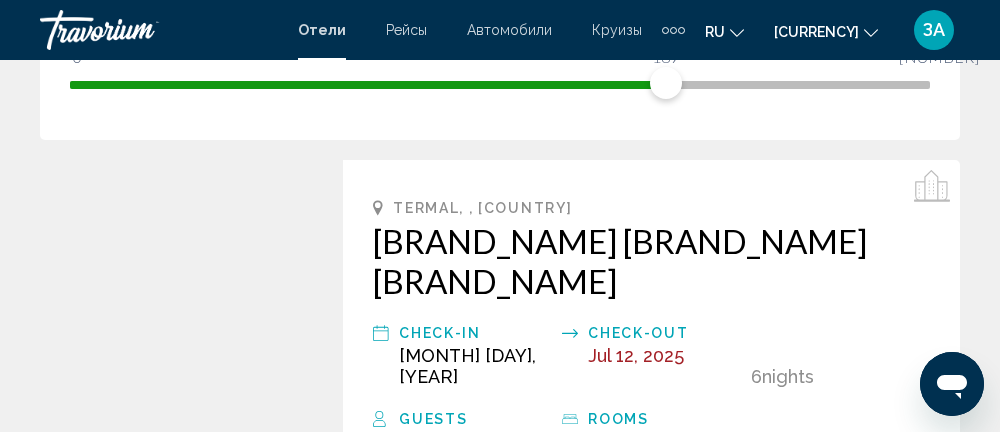 click at bounding box center (192, 336) 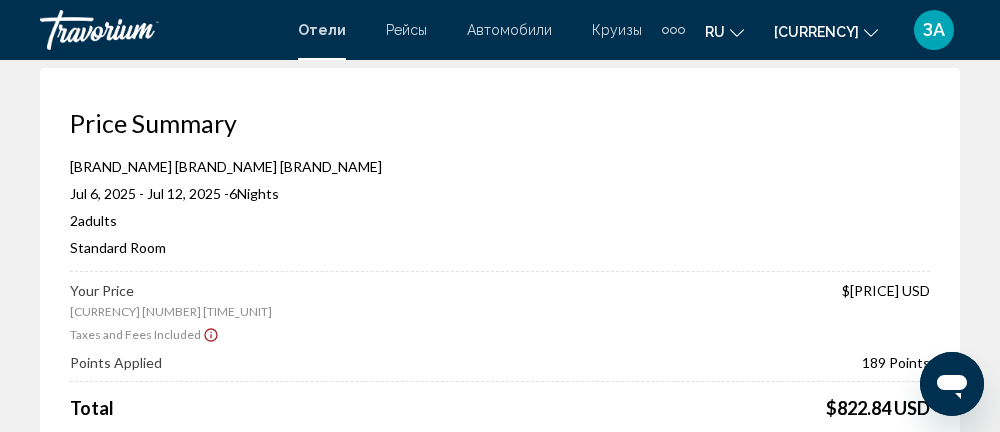scroll, scrollTop: 58, scrollLeft: 0, axis: vertical 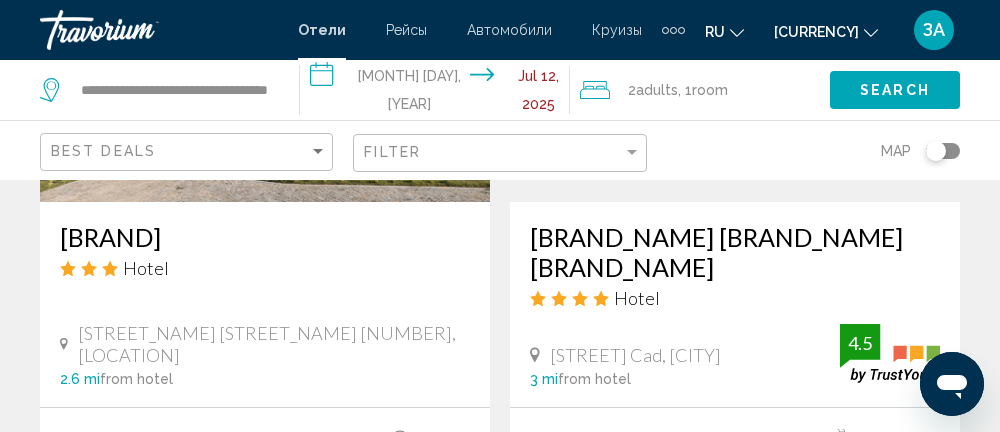 click on "Select Room" at bounding box center (264, 548) 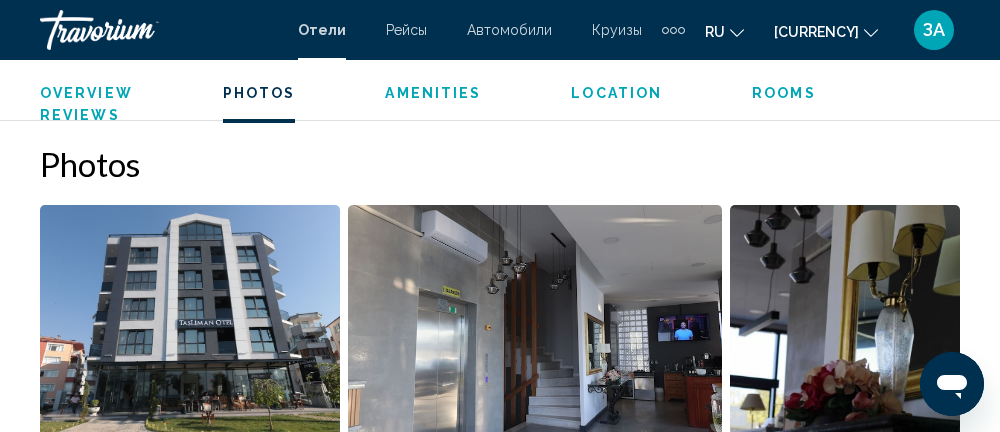 scroll, scrollTop: 1326, scrollLeft: 0, axis: vertical 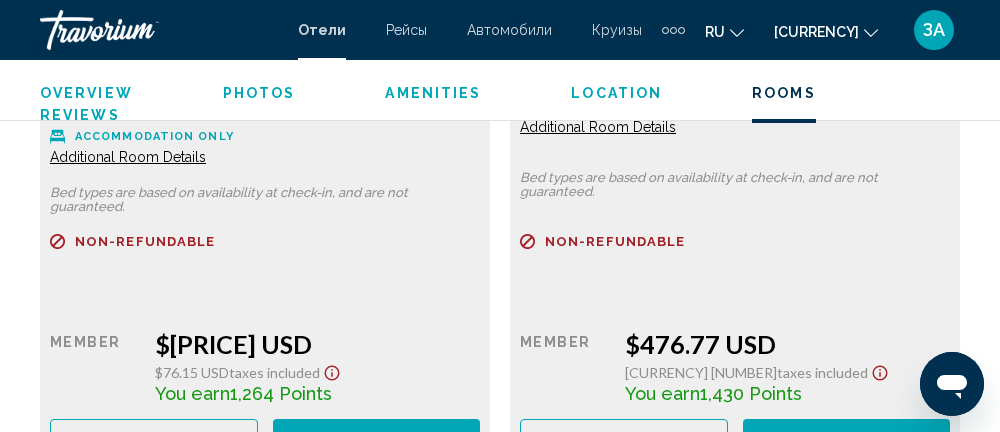click on "Book now" at bounding box center [376, 438] 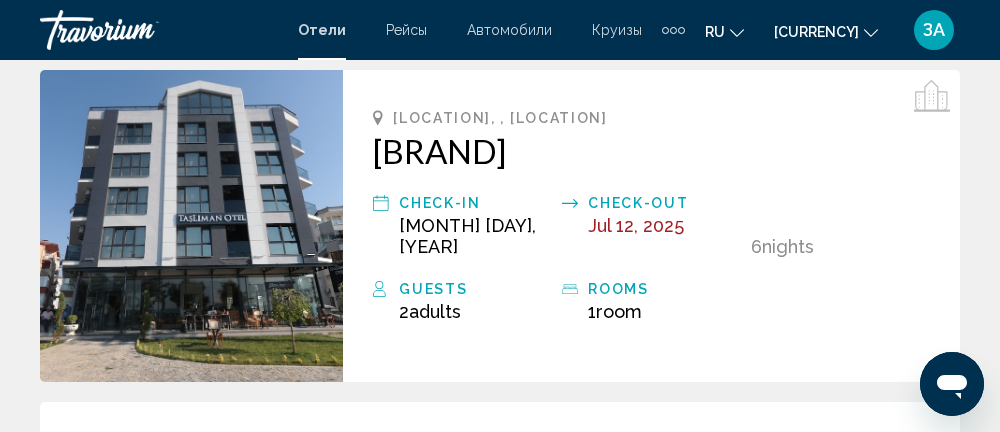 scroll, scrollTop: 676, scrollLeft: 0, axis: vertical 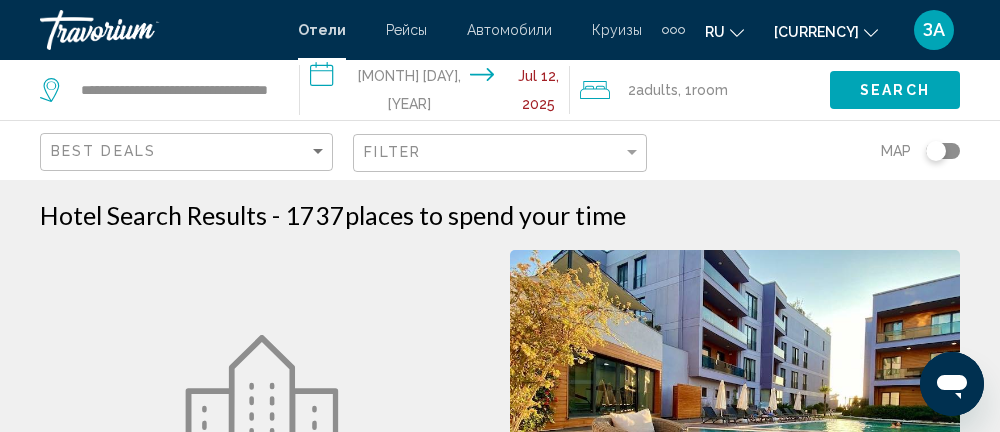 click on "**********" at bounding box center (439, 93) 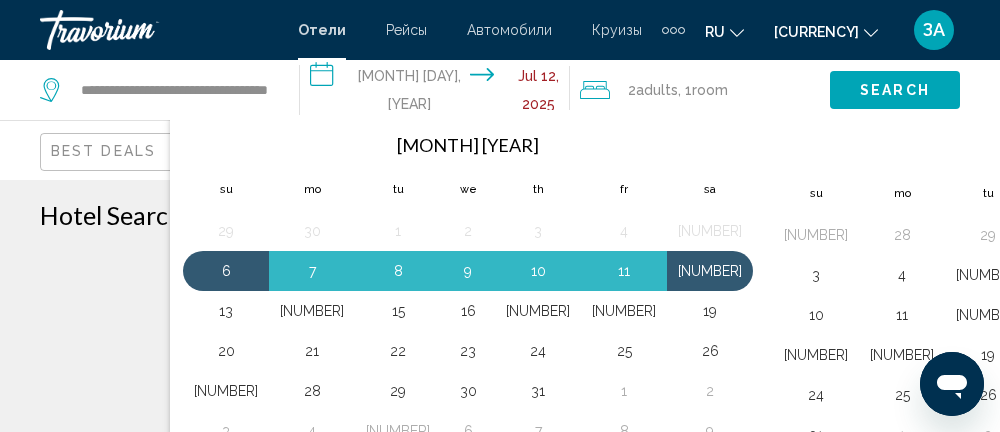click on "11" at bounding box center [624, 271] 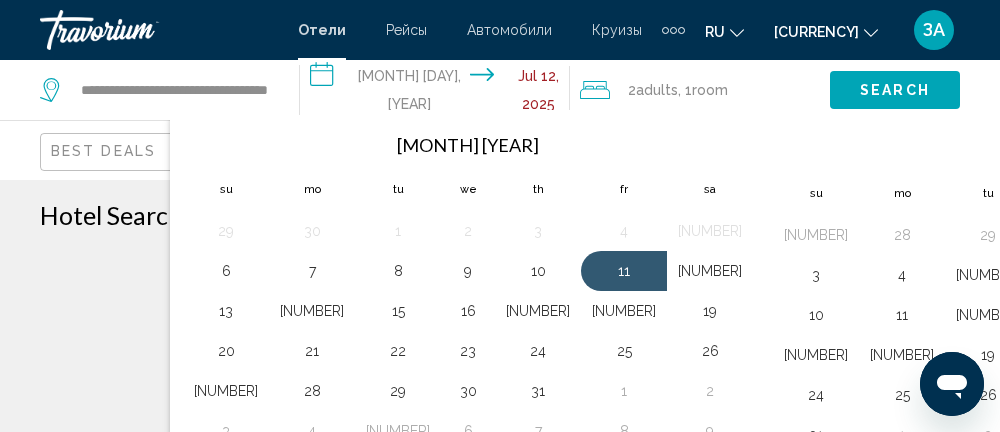 click on "6" at bounding box center (226, 271) 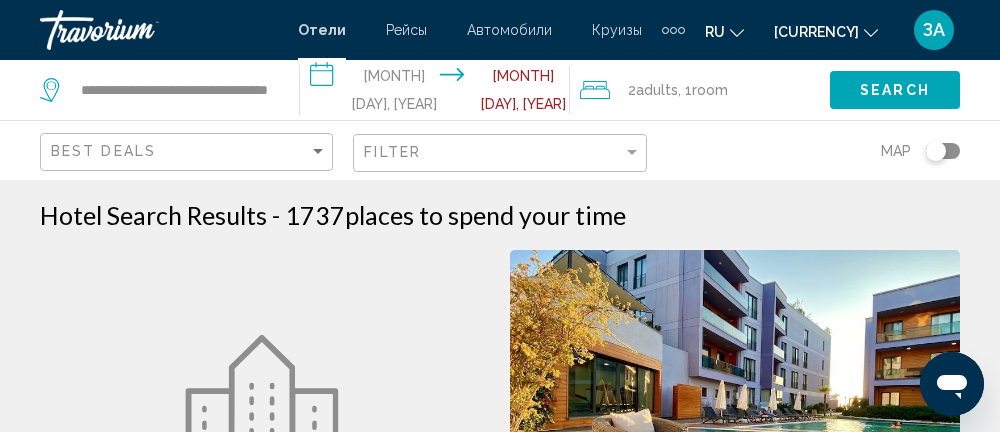 click on "Search" at bounding box center (895, 91) 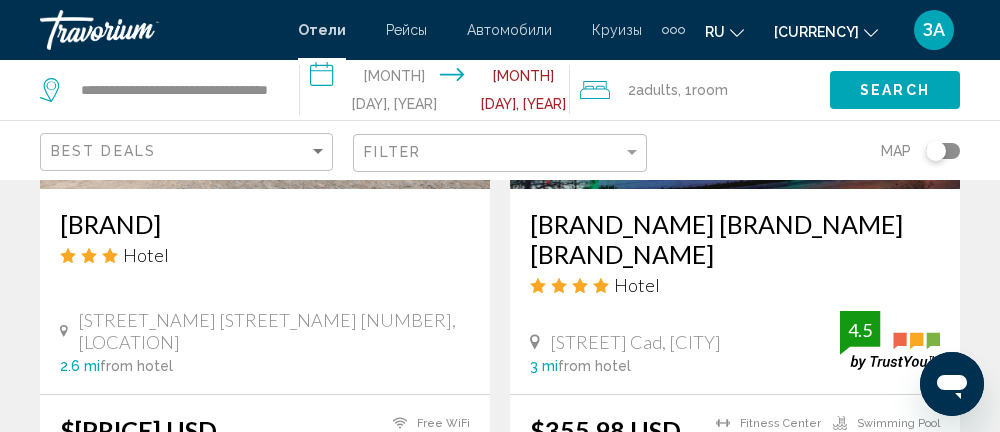 scroll, scrollTop: 1869, scrollLeft: 0, axis: vertical 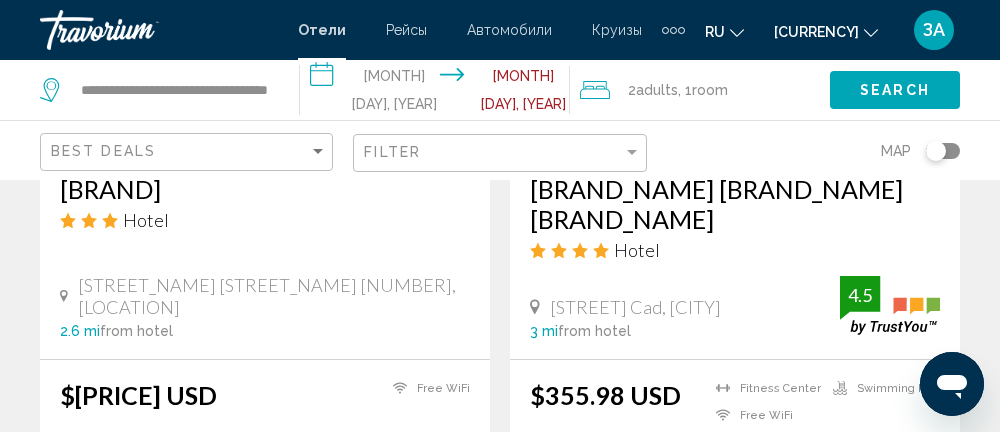 click on "Select Room" at bounding box center (264, 500) 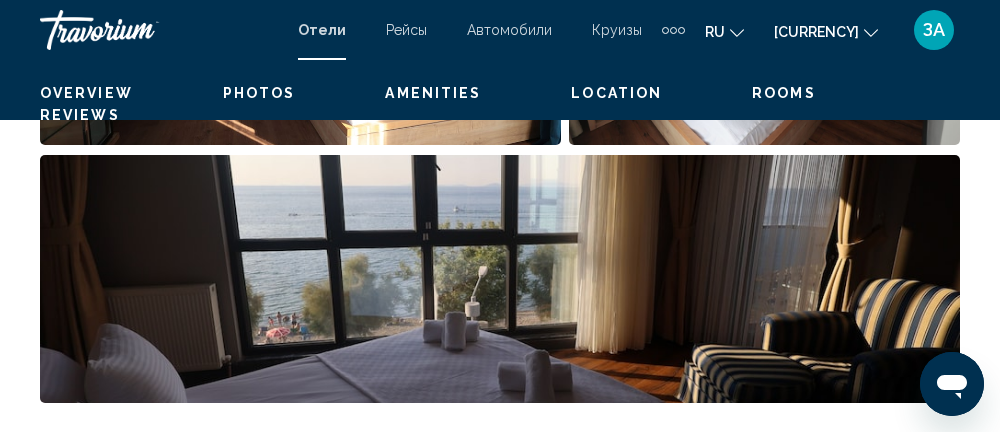scroll, scrollTop: 271, scrollLeft: 0, axis: vertical 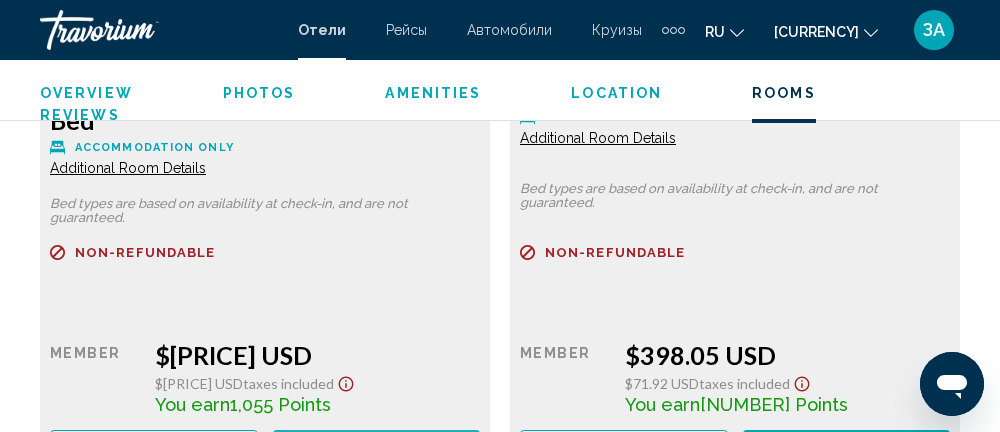 click on "Book now" at bounding box center [376, 449] 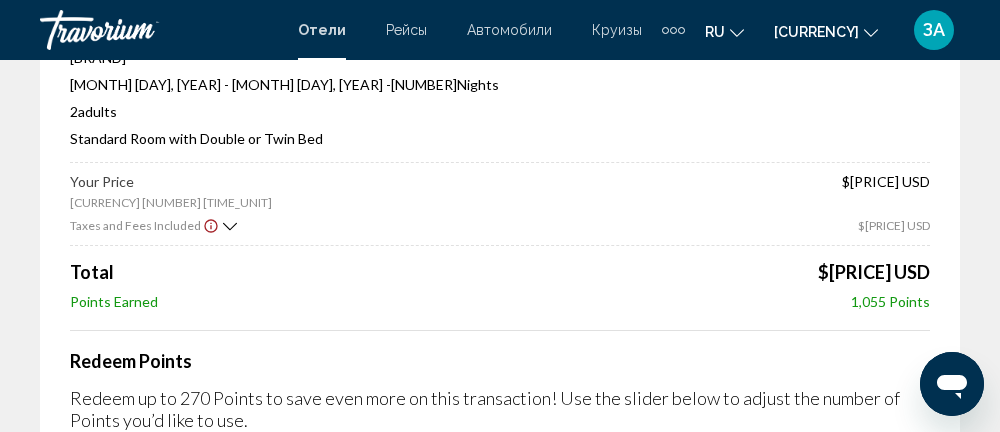 scroll, scrollTop: 194, scrollLeft: 0, axis: vertical 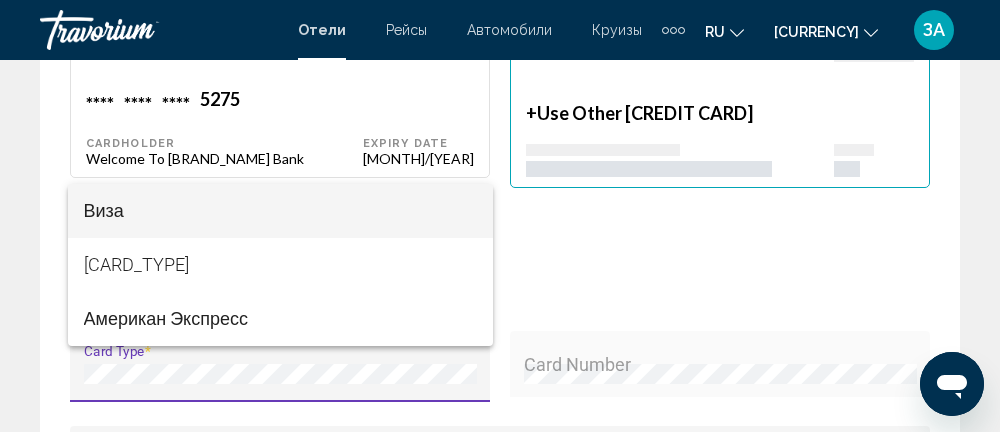 click on "Виза" at bounding box center (280, 211) 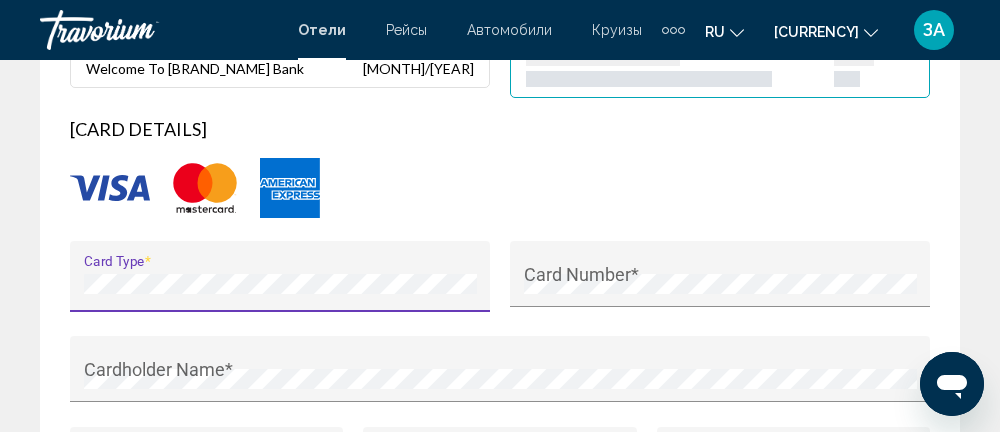 scroll, scrollTop: 2425, scrollLeft: 0, axis: vertical 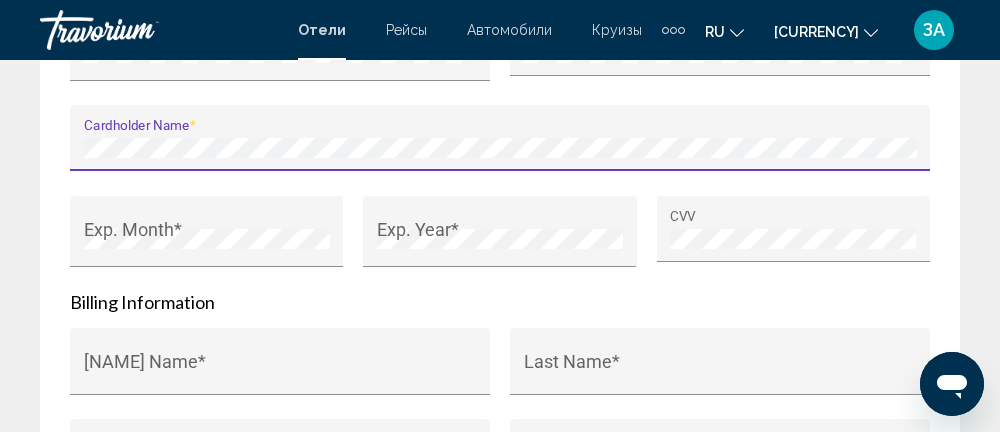 click on "[FIRST] [LAST]" at bounding box center (280, 371) 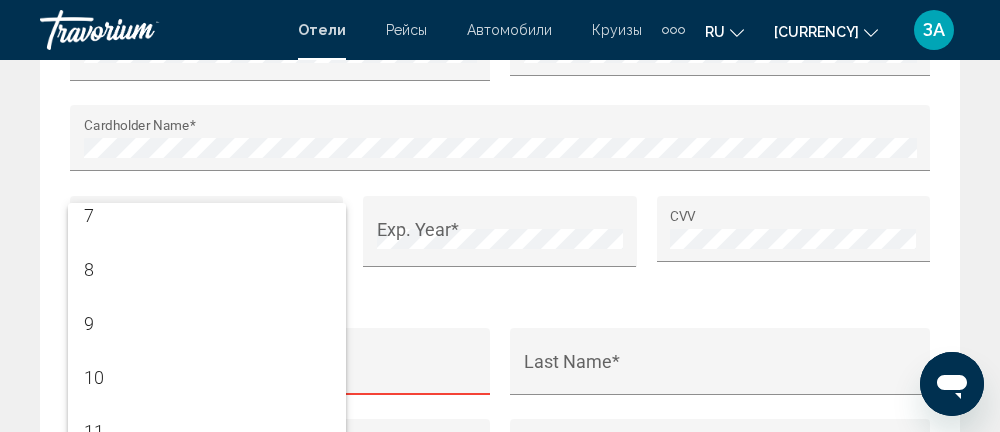 scroll, scrollTop: 392, scrollLeft: 0, axis: vertical 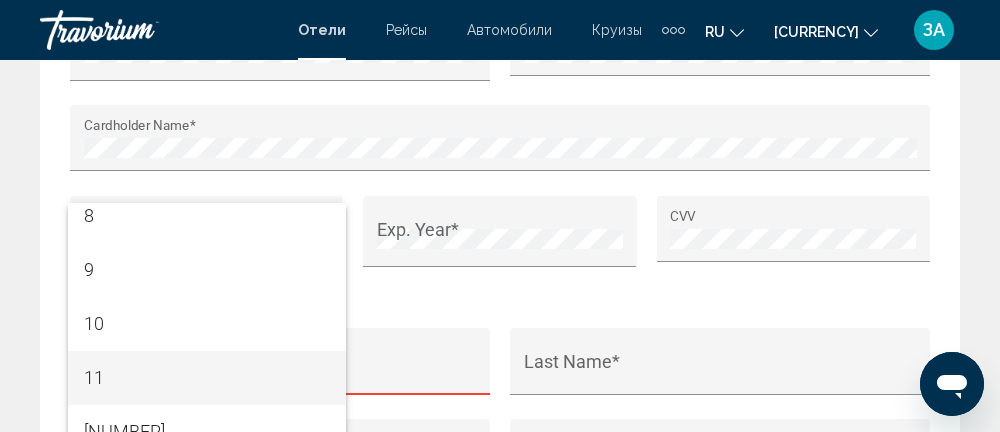click on "11" at bounding box center [94, 377] 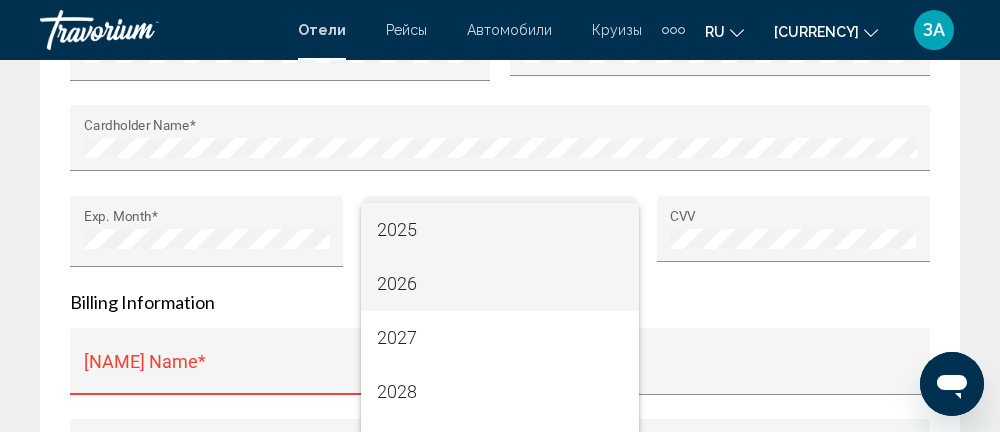 click on "2026" at bounding box center [397, 283] 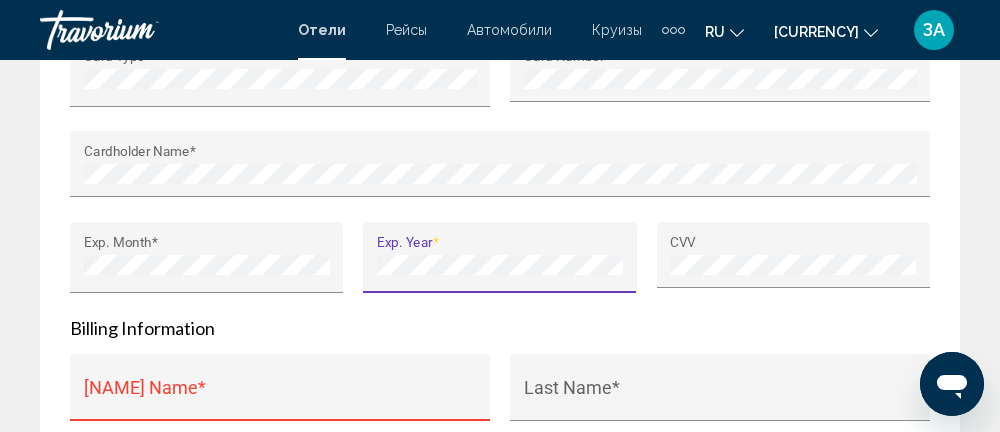 click on "[FIRST] [LAST]" at bounding box center [280, 397] 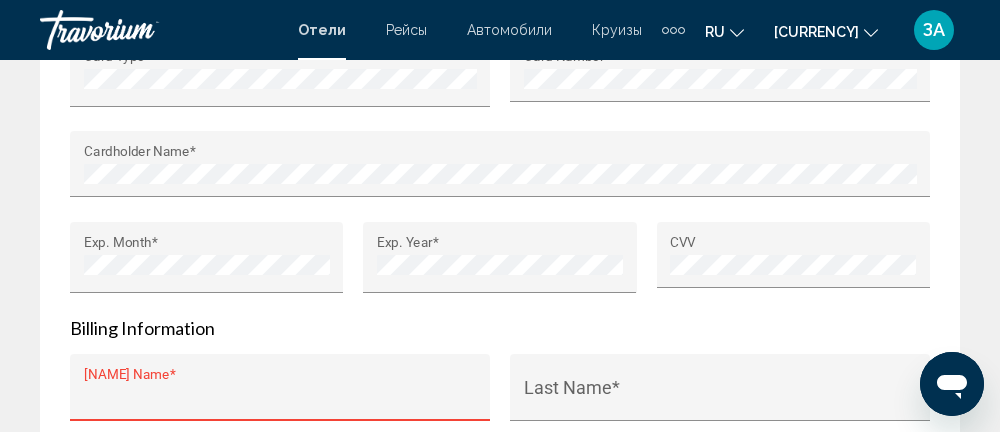 scroll, scrollTop: 2616, scrollLeft: 0, axis: vertical 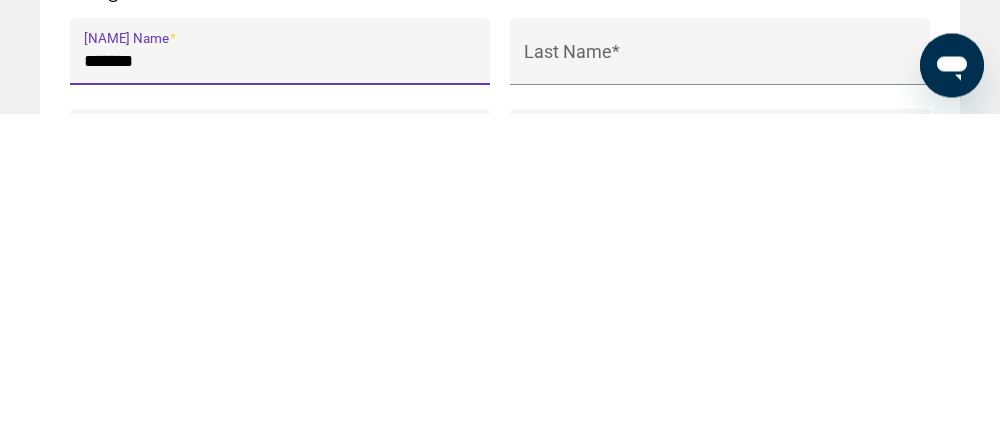 type on "*******" 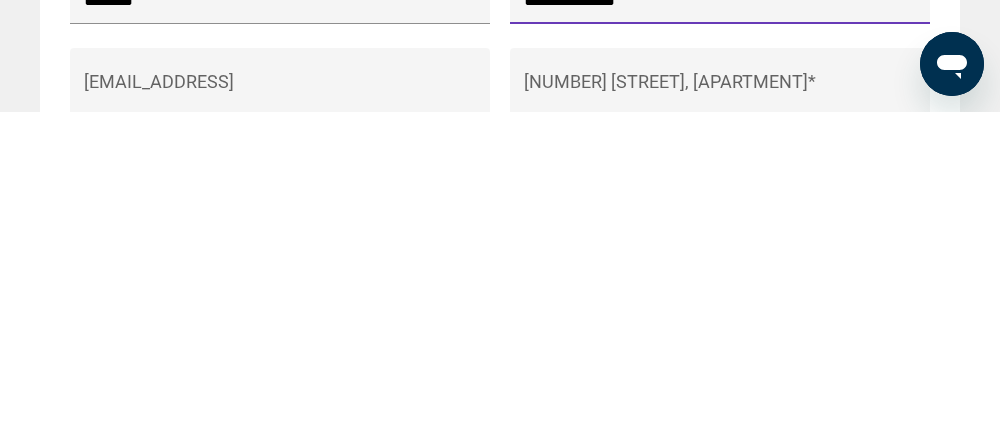 scroll, scrollTop: 2680, scrollLeft: 0, axis: vertical 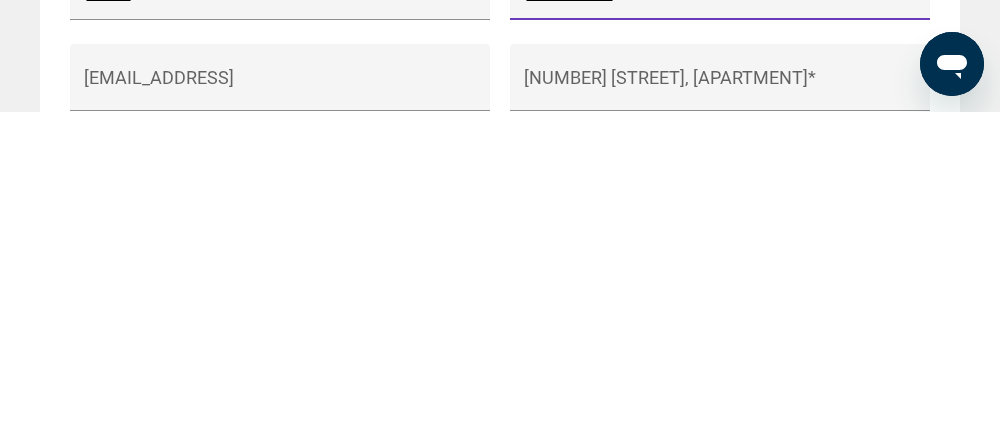 type on "**********" 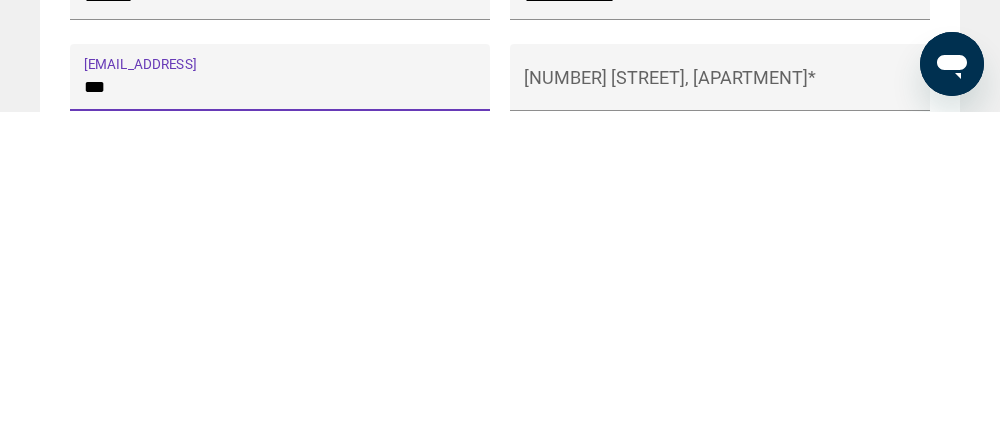 type on "****" 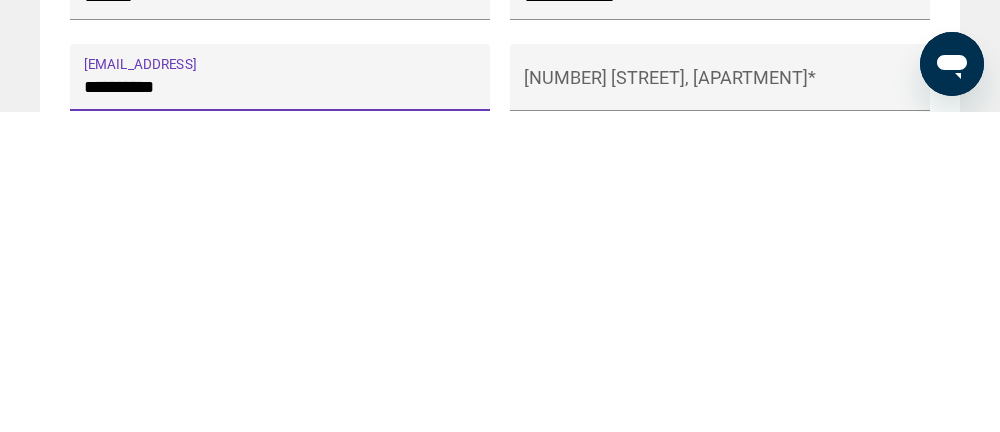 click on "**********" at bounding box center (280, 407) 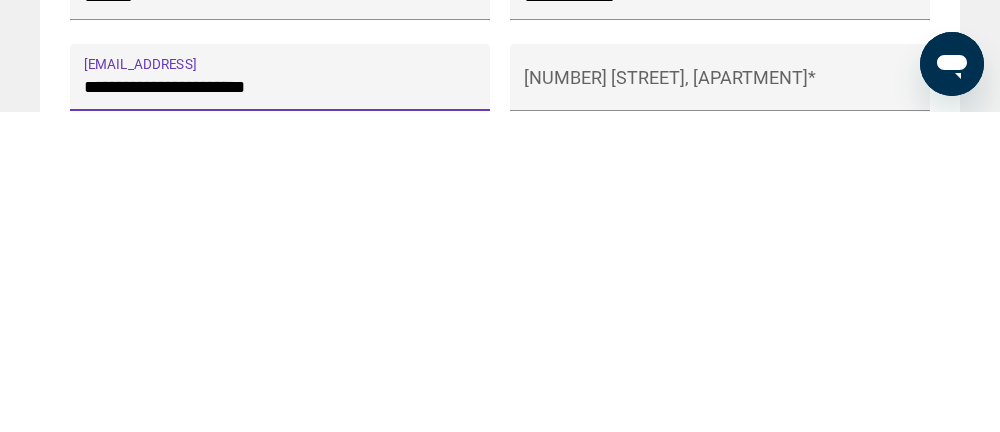 type on "**********" 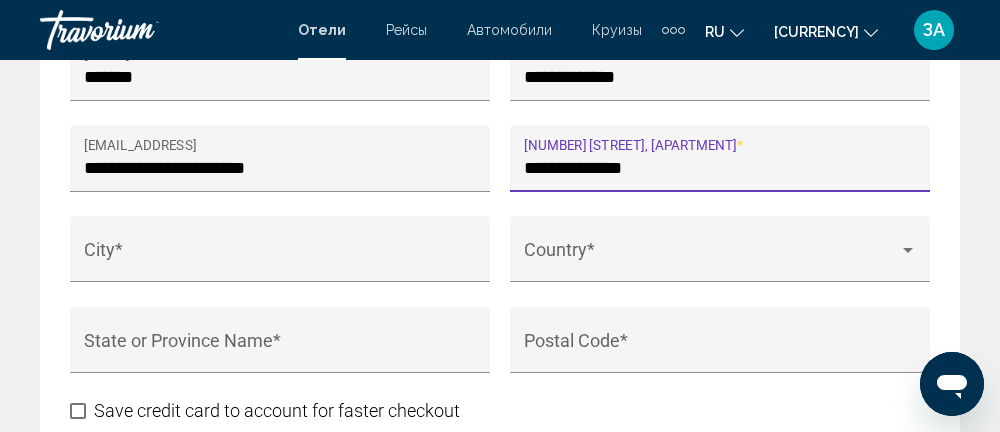 scroll, scrollTop: 2925, scrollLeft: 0, axis: vertical 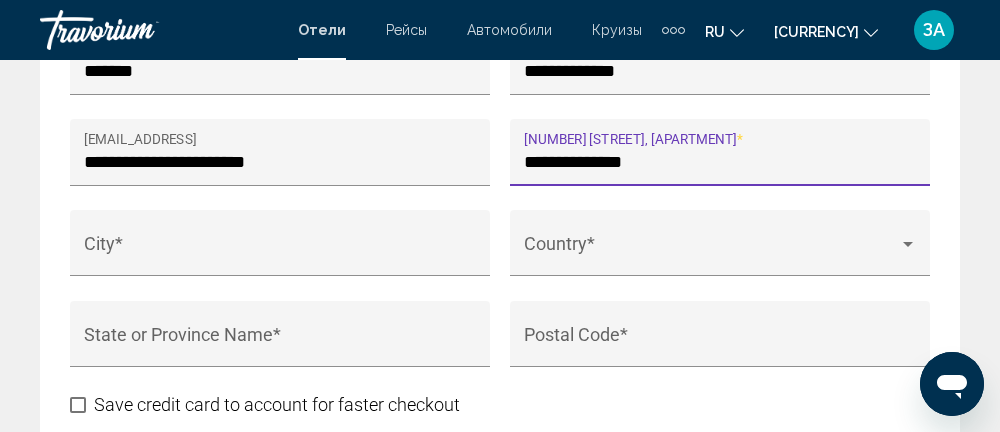 type on "**********" 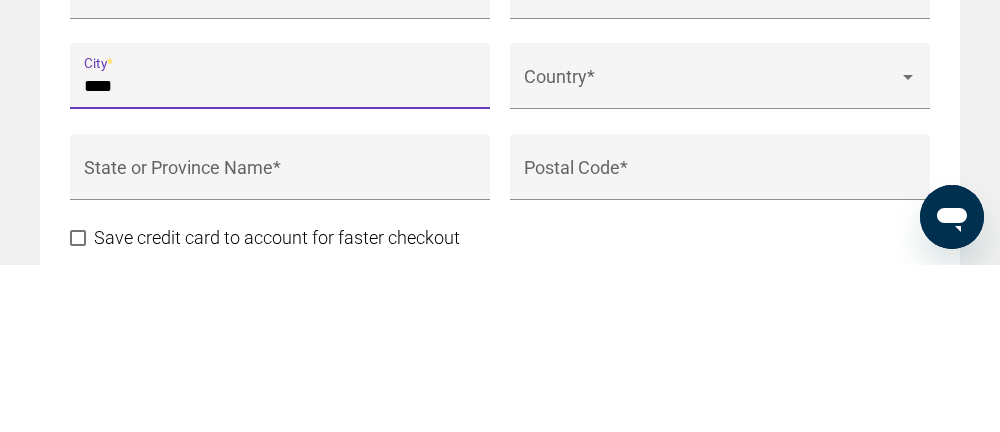 type on "****" 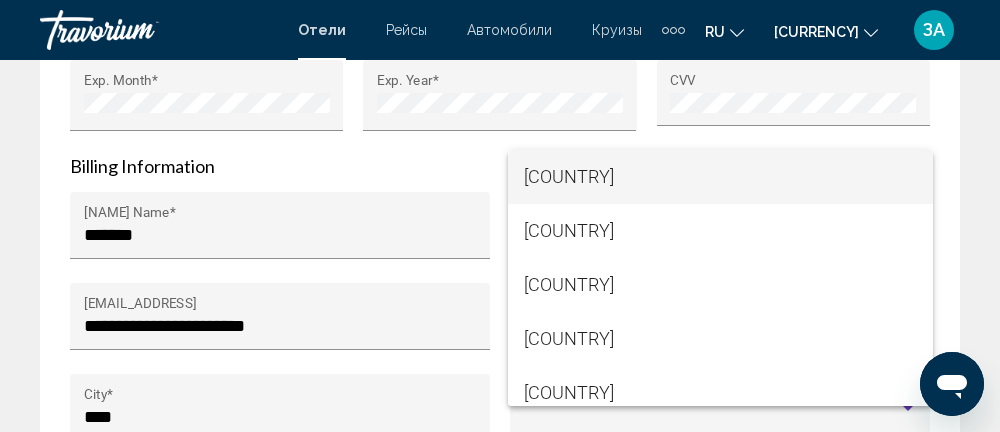 scroll, scrollTop: 2746, scrollLeft: 0, axis: vertical 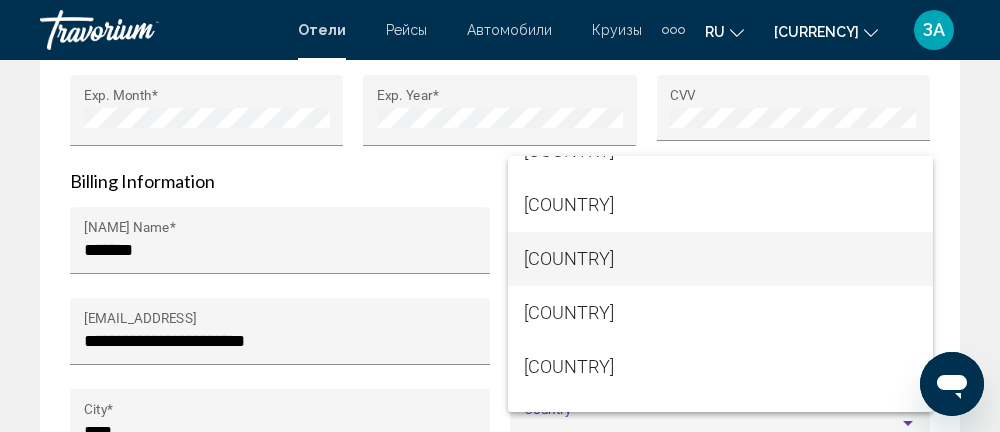 click on "[COUNTRY]" at bounding box center (720, 259) 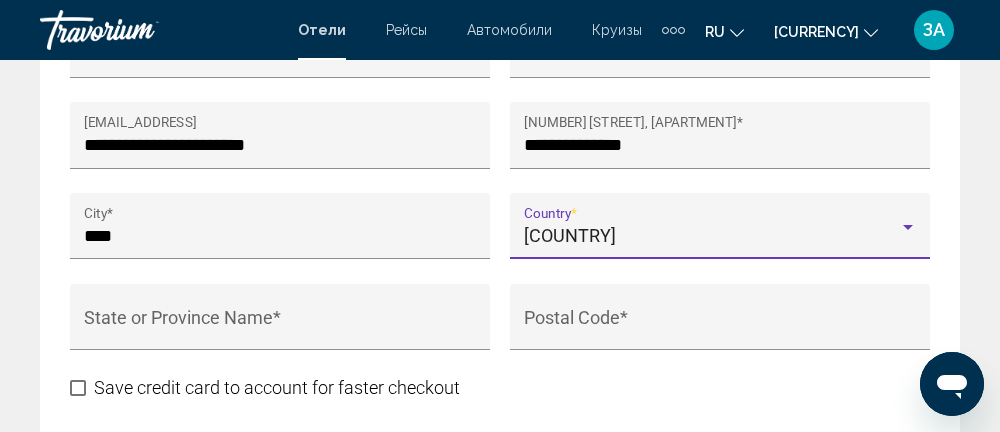 click on "State or Province Name  *" at bounding box center (280, 323) 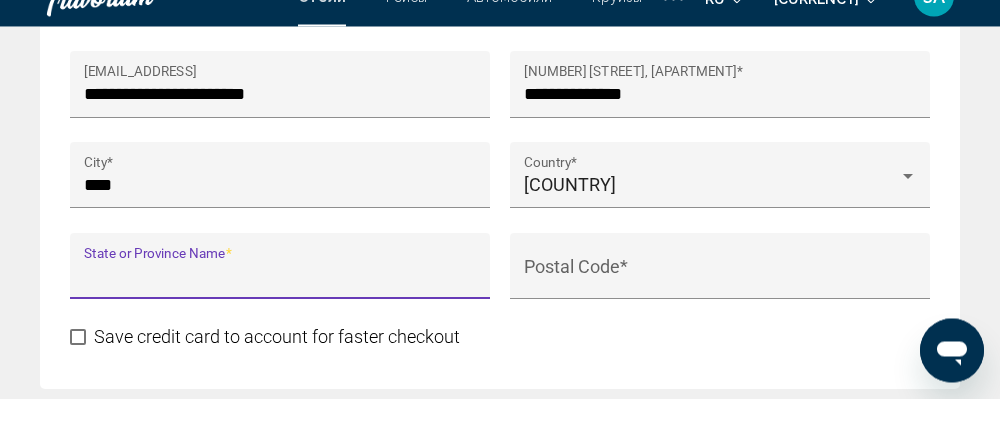 scroll, scrollTop: 2961, scrollLeft: 0, axis: vertical 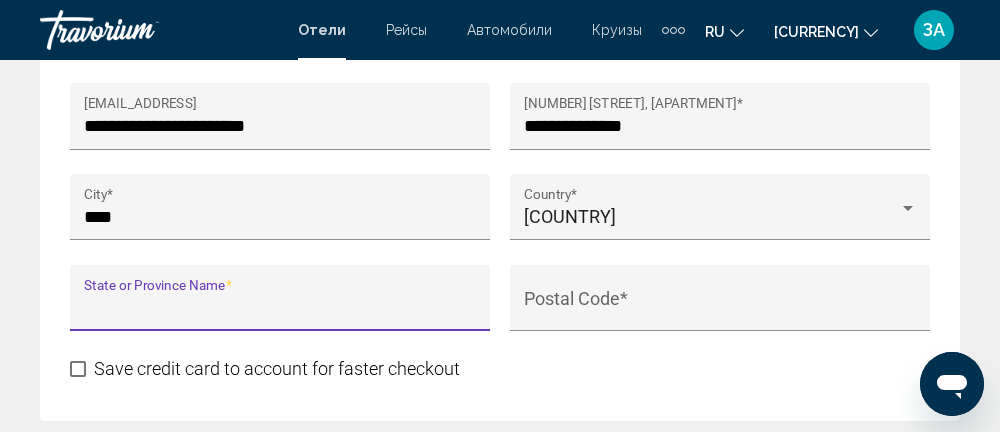 click on "State or Province Name  *" at bounding box center [280, 304] 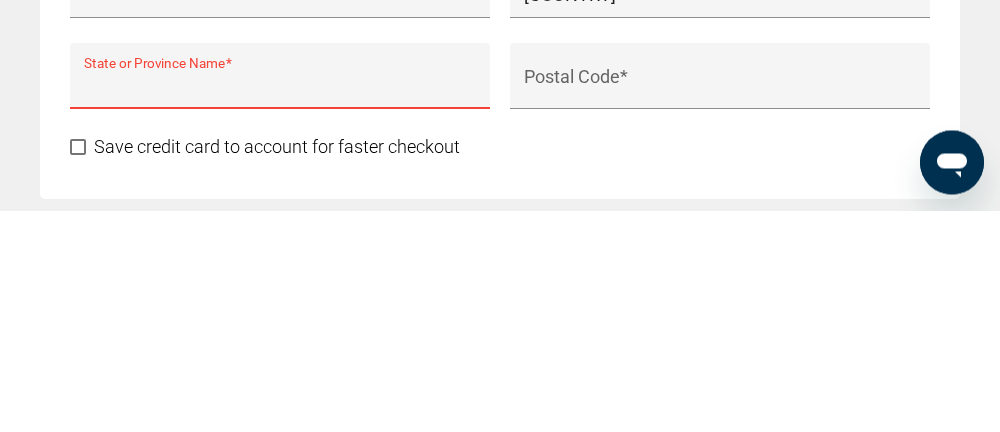 click on "State or Province Name  *" at bounding box center (280, 308) 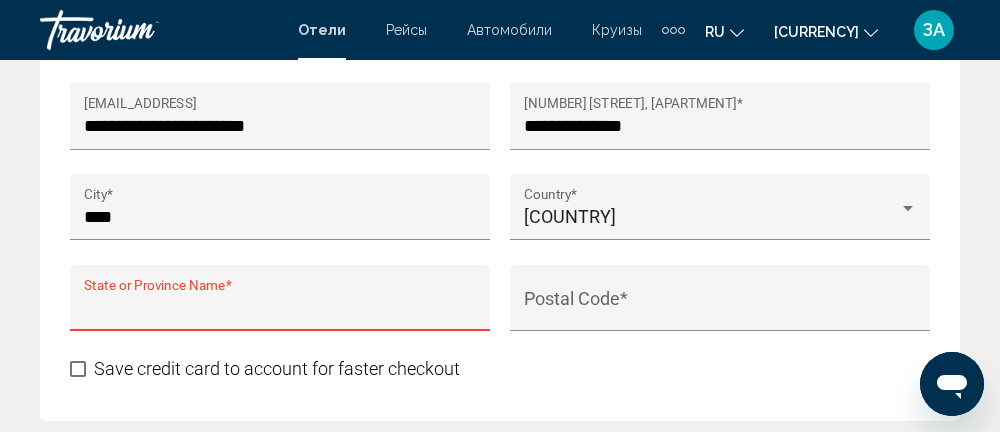 click on "State or Province Name  *" at bounding box center (280, 308) 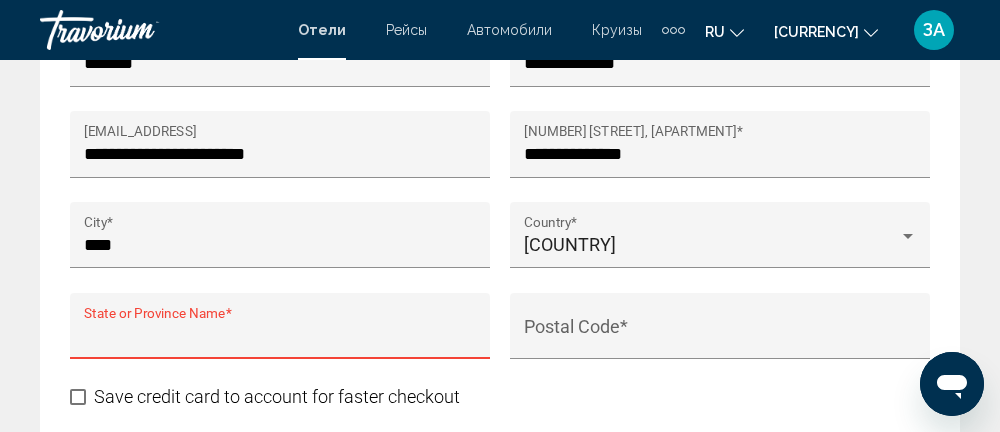scroll, scrollTop: 2926, scrollLeft: 0, axis: vertical 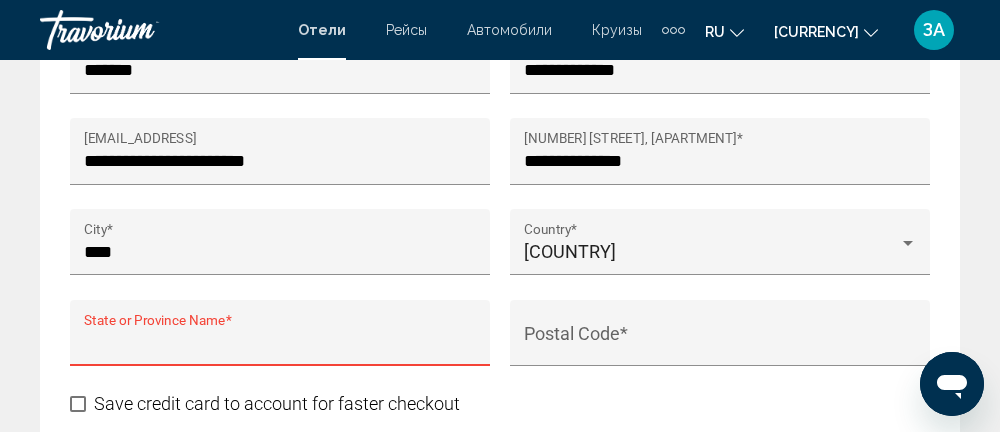 click on "State or Province Name  *" at bounding box center (280, 343) 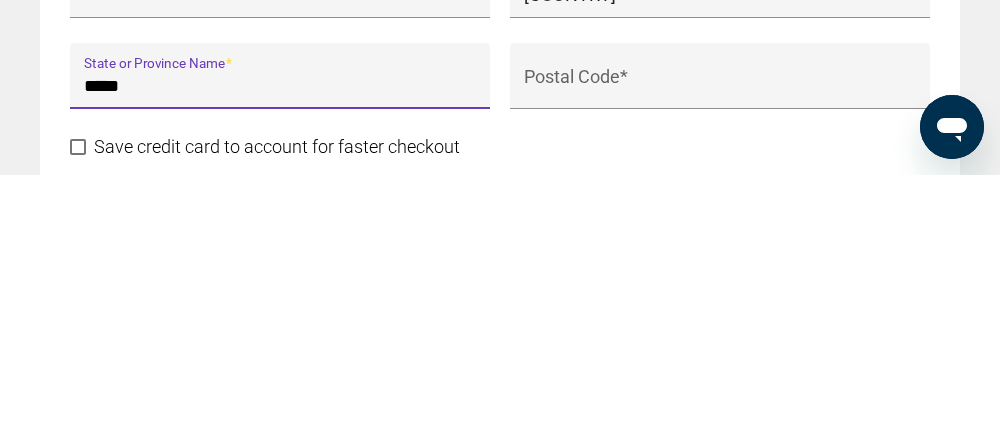 type on "****" 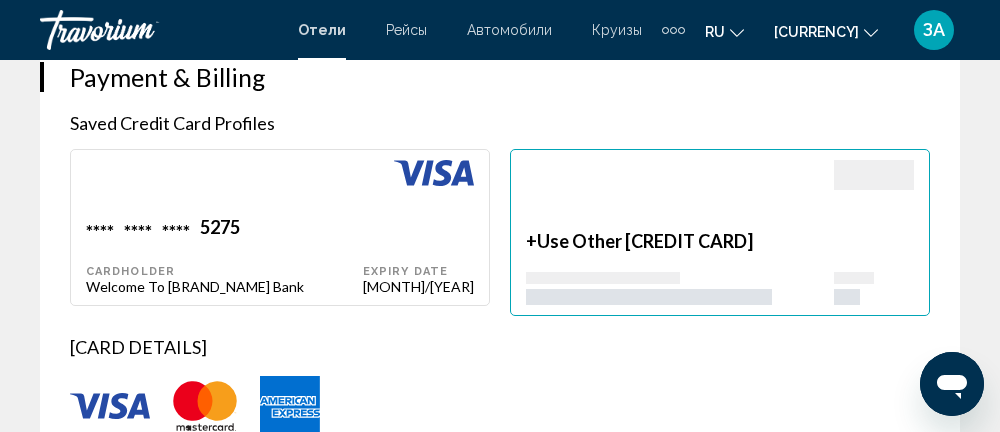 scroll, scrollTop: 2147, scrollLeft: 0, axis: vertical 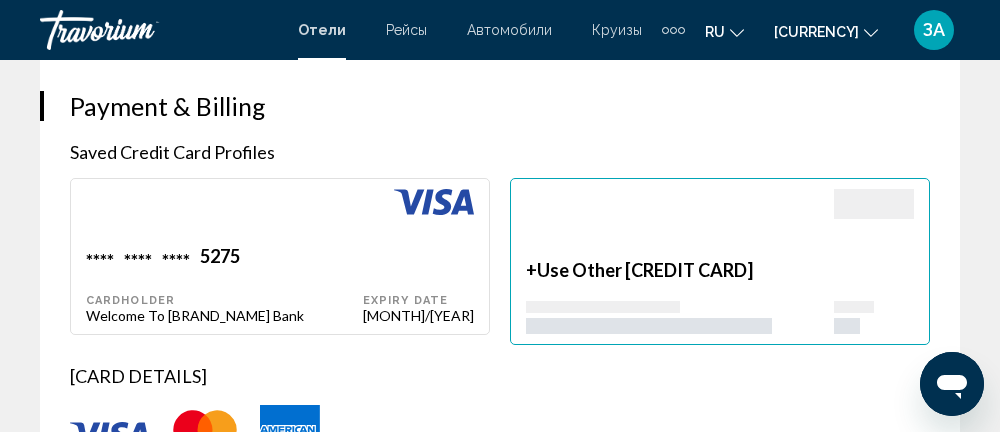 type on "******" 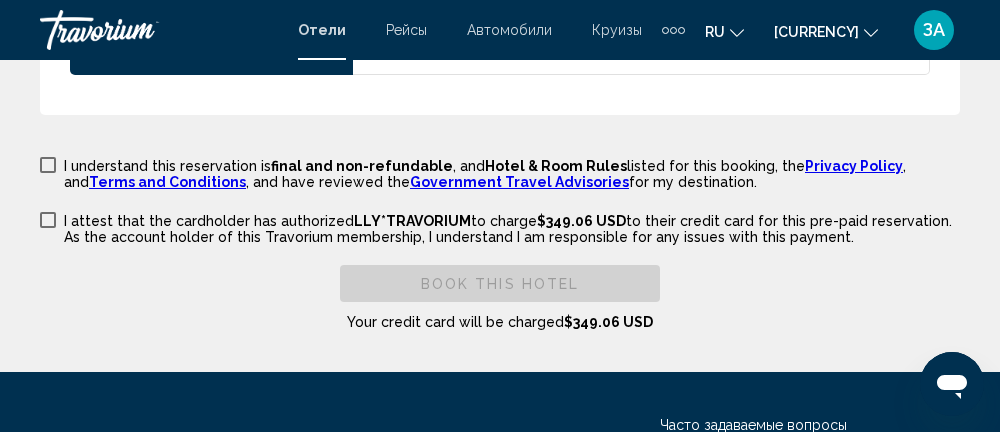 scroll, scrollTop: 3797, scrollLeft: 0, axis: vertical 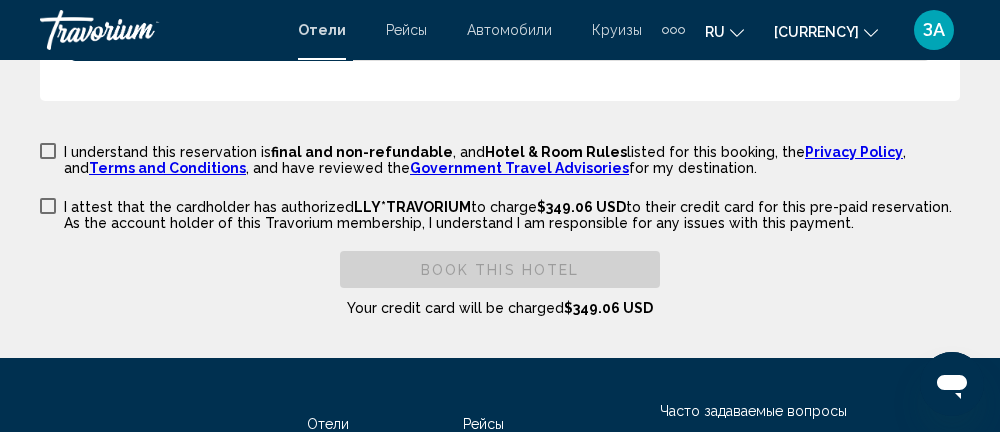 click at bounding box center (48, 151) 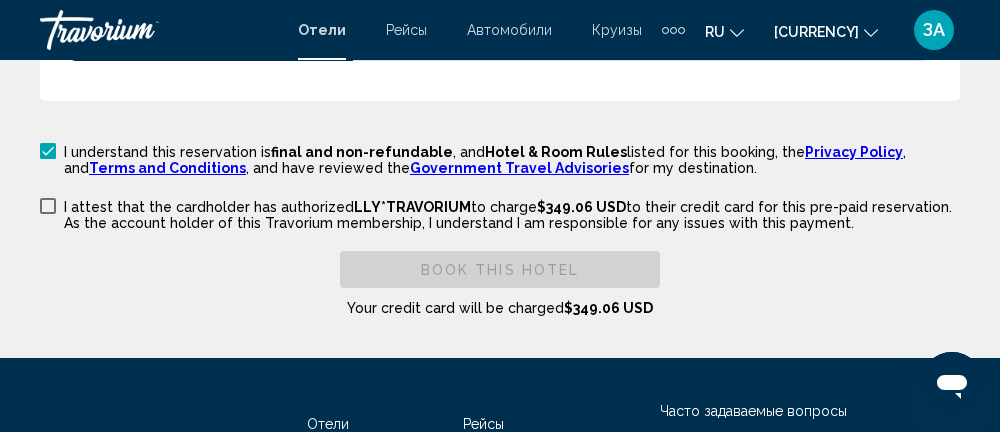 click at bounding box center (48, 206) 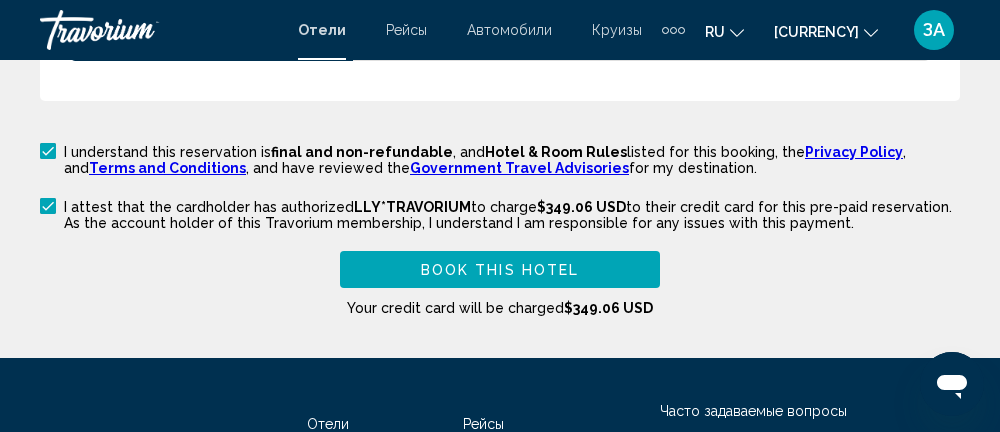 click on "Book this hotel" at bounding box center (500, 269) 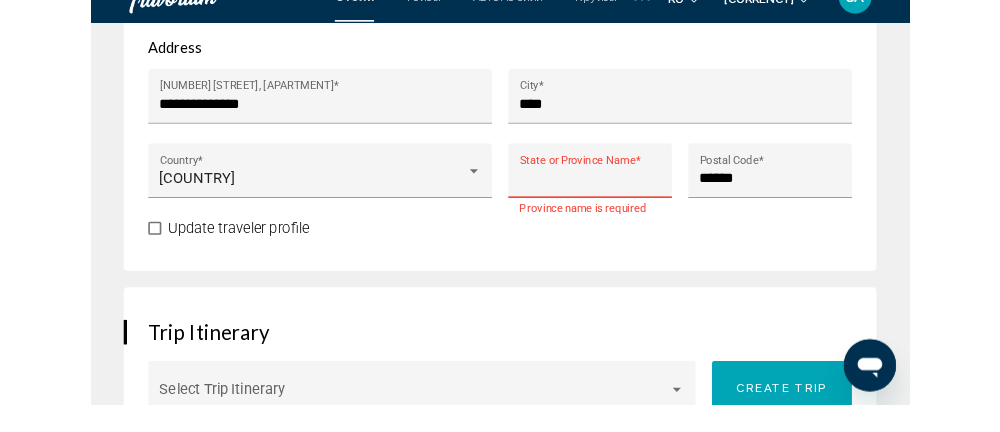 scroll, scrollTop: 1587, scrollLeft: 0, axis: vertical 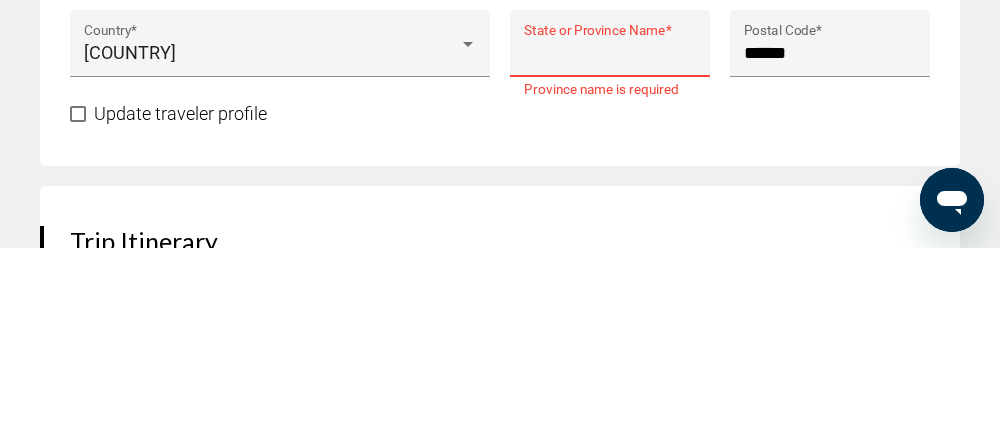 click on "State or Province Name  *" at bounding box center (610, 237) 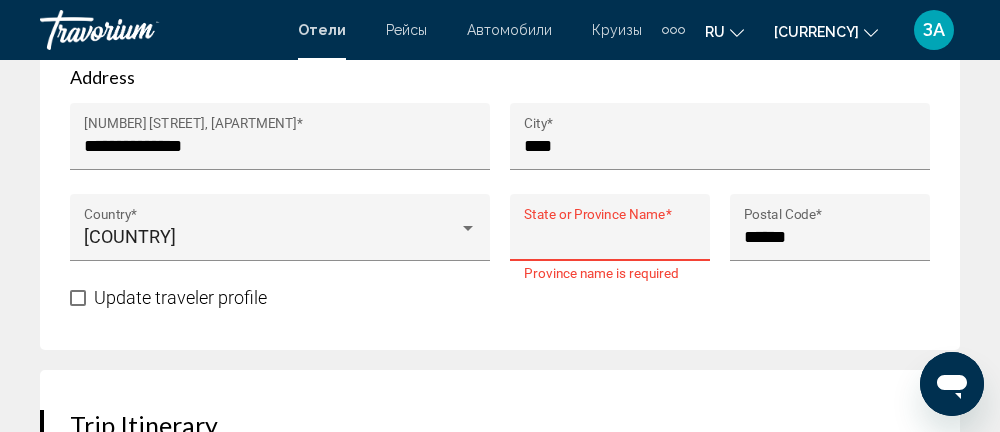 click on "State or Province Name  *" at bounding box center [610, 237] 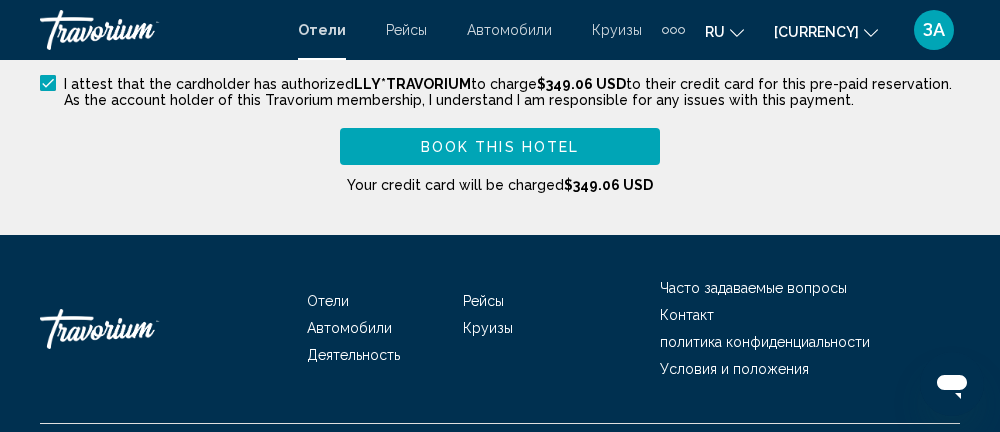scroll, scrollTop: 3922, scrollLeft: 0, axis: vertical 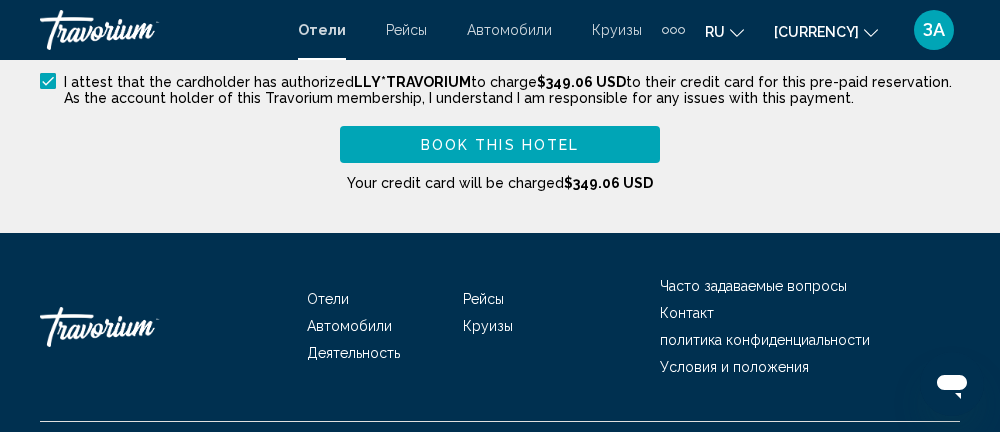 type on "****" 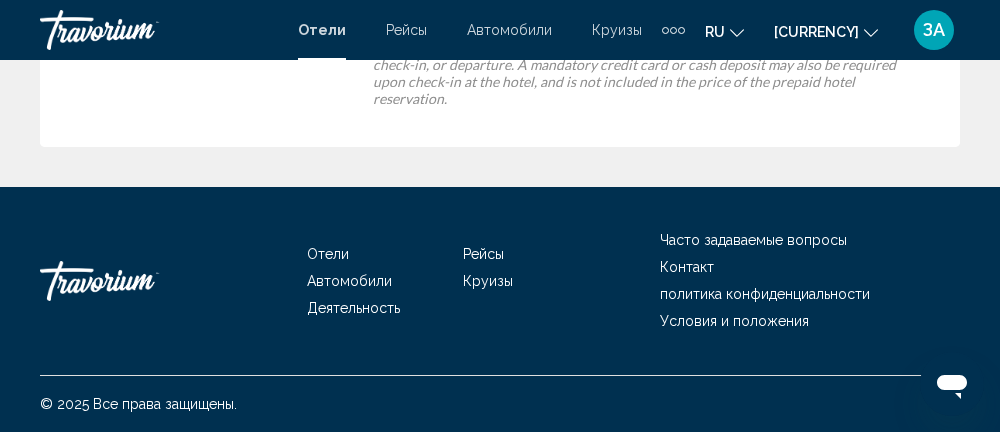 scroll, scrollTop: 0, scrollLeft: 0, axis: both 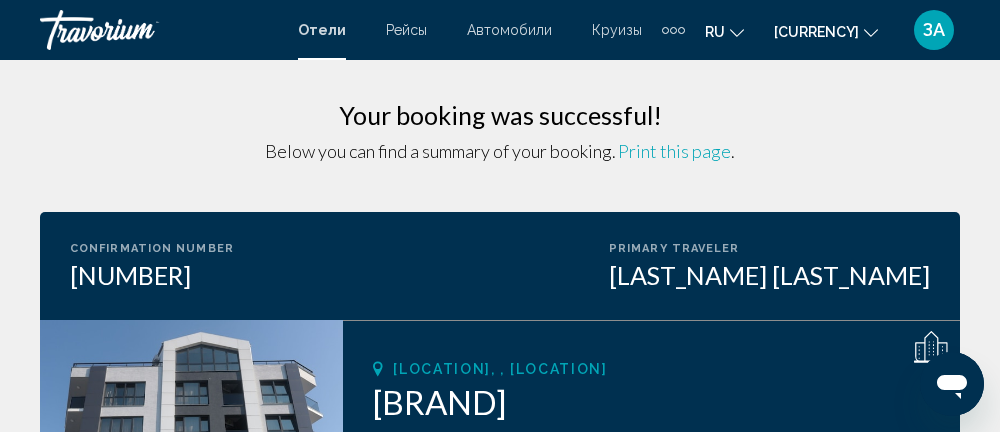 click on "Print this page" at bounding box center (674, 151) 